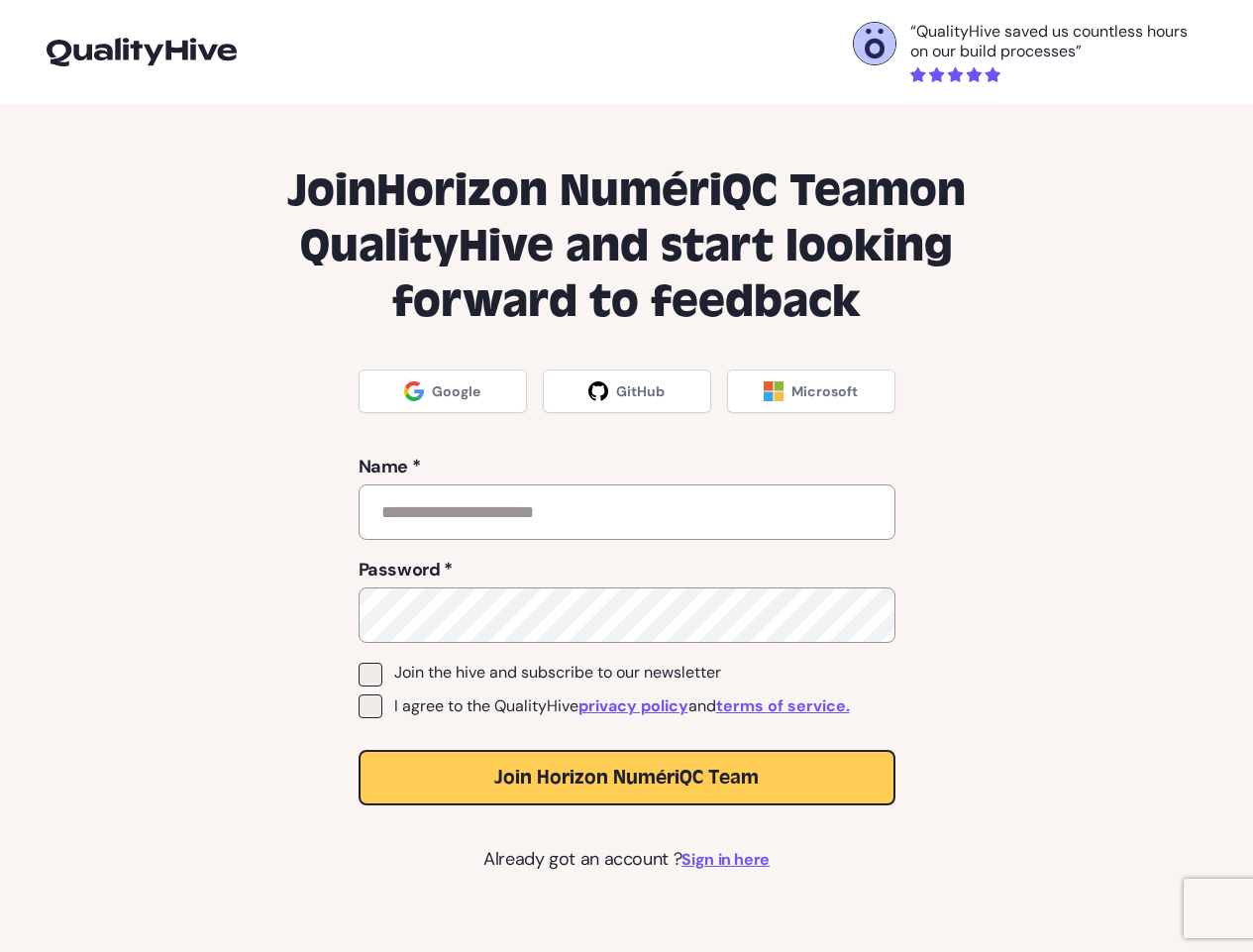 scroll, scrollTop: 0, scrollLeft: 0, axis: both 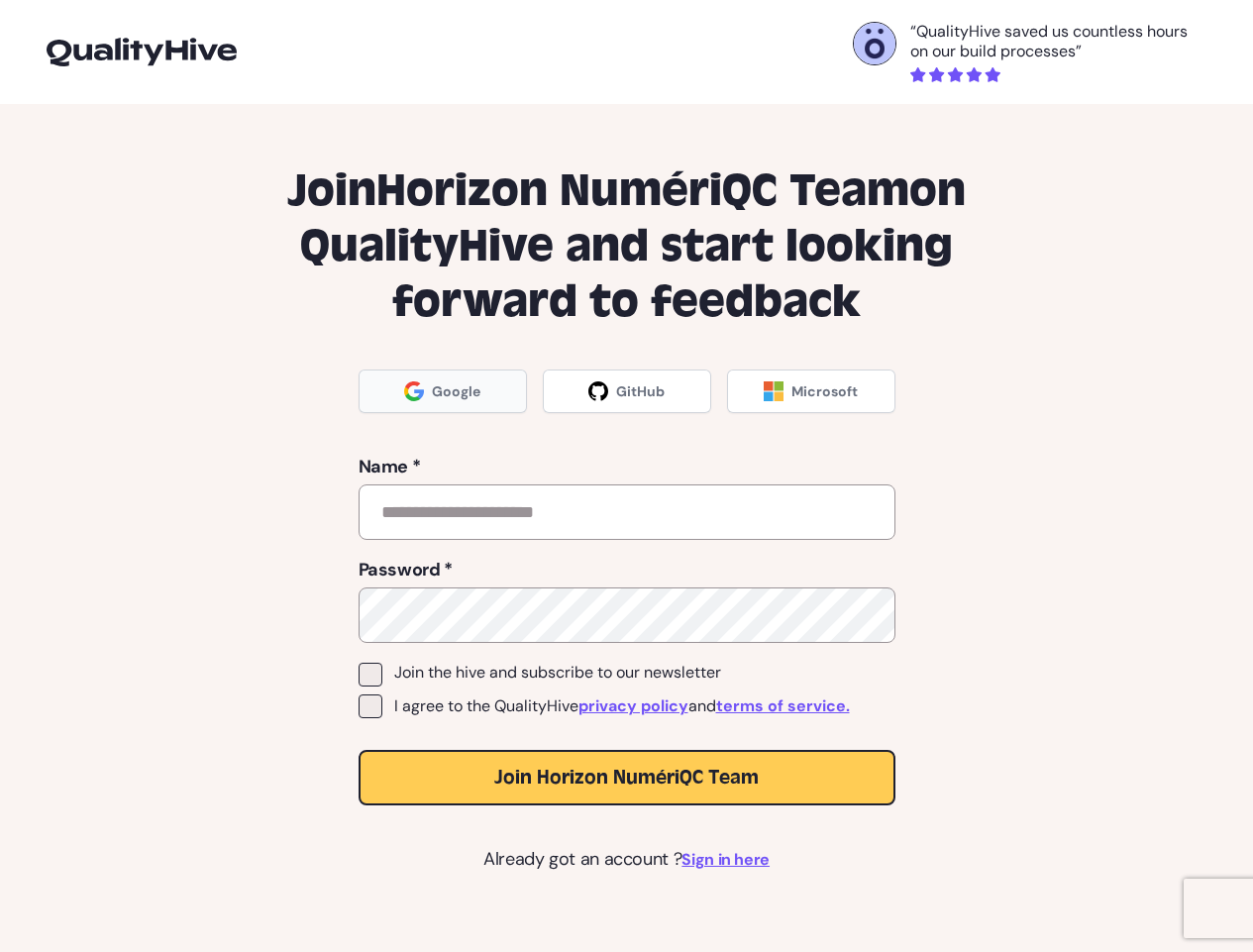 click on "Google" 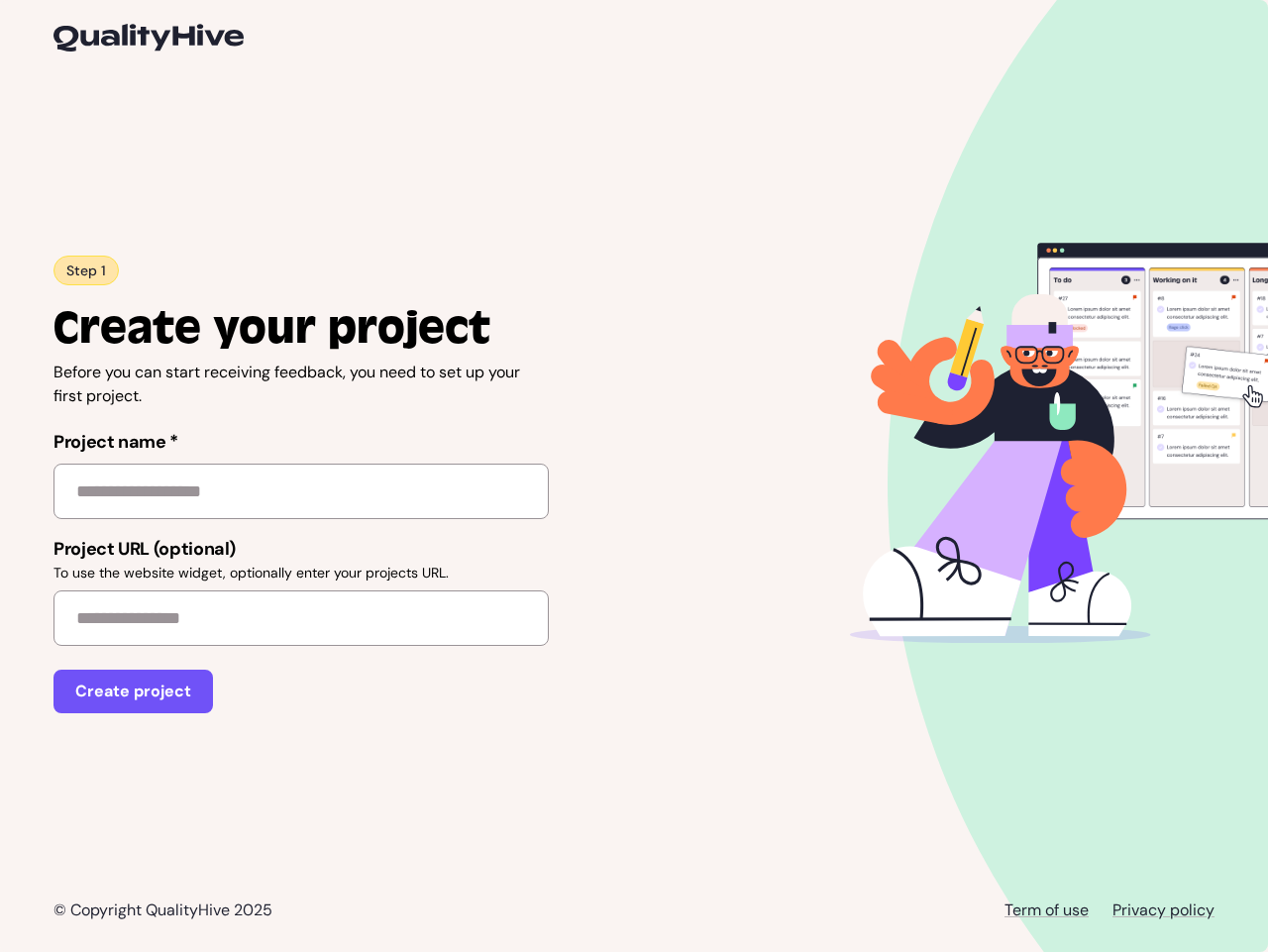 scroll, scrollTop: 0, scrollLeft: 0, axis: both 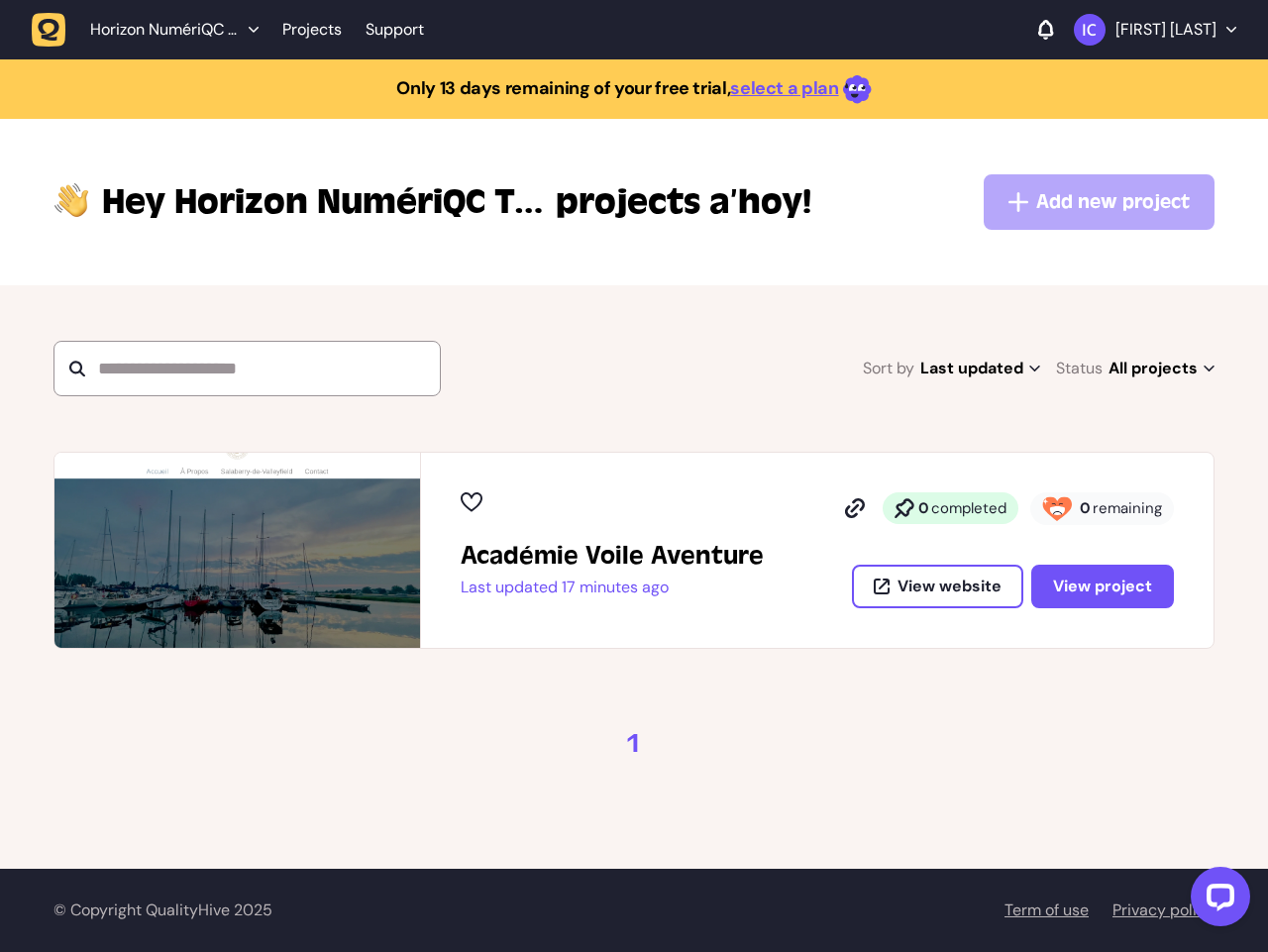 click on "[FIRST] [LAST]" 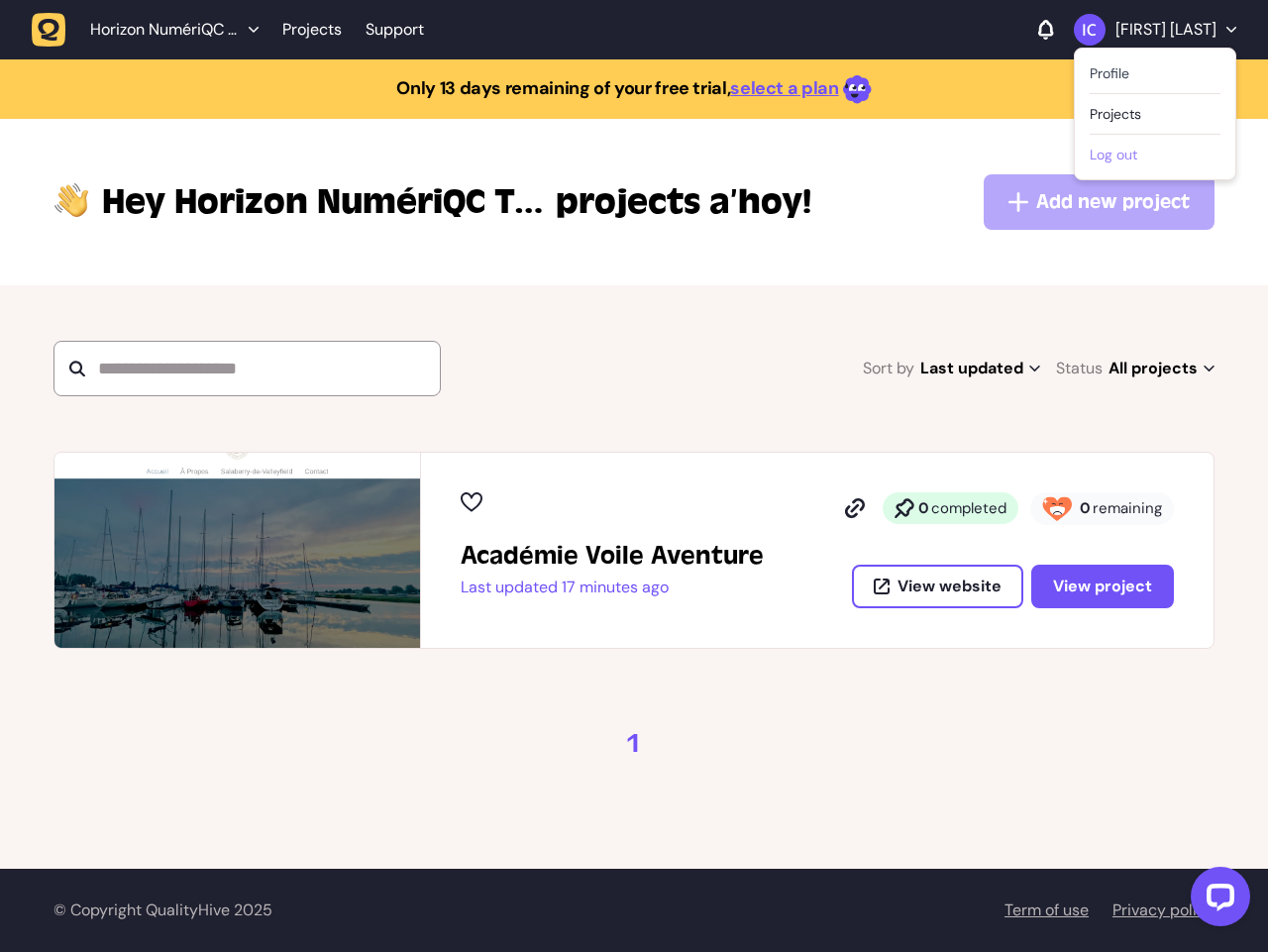 click on "Log out" 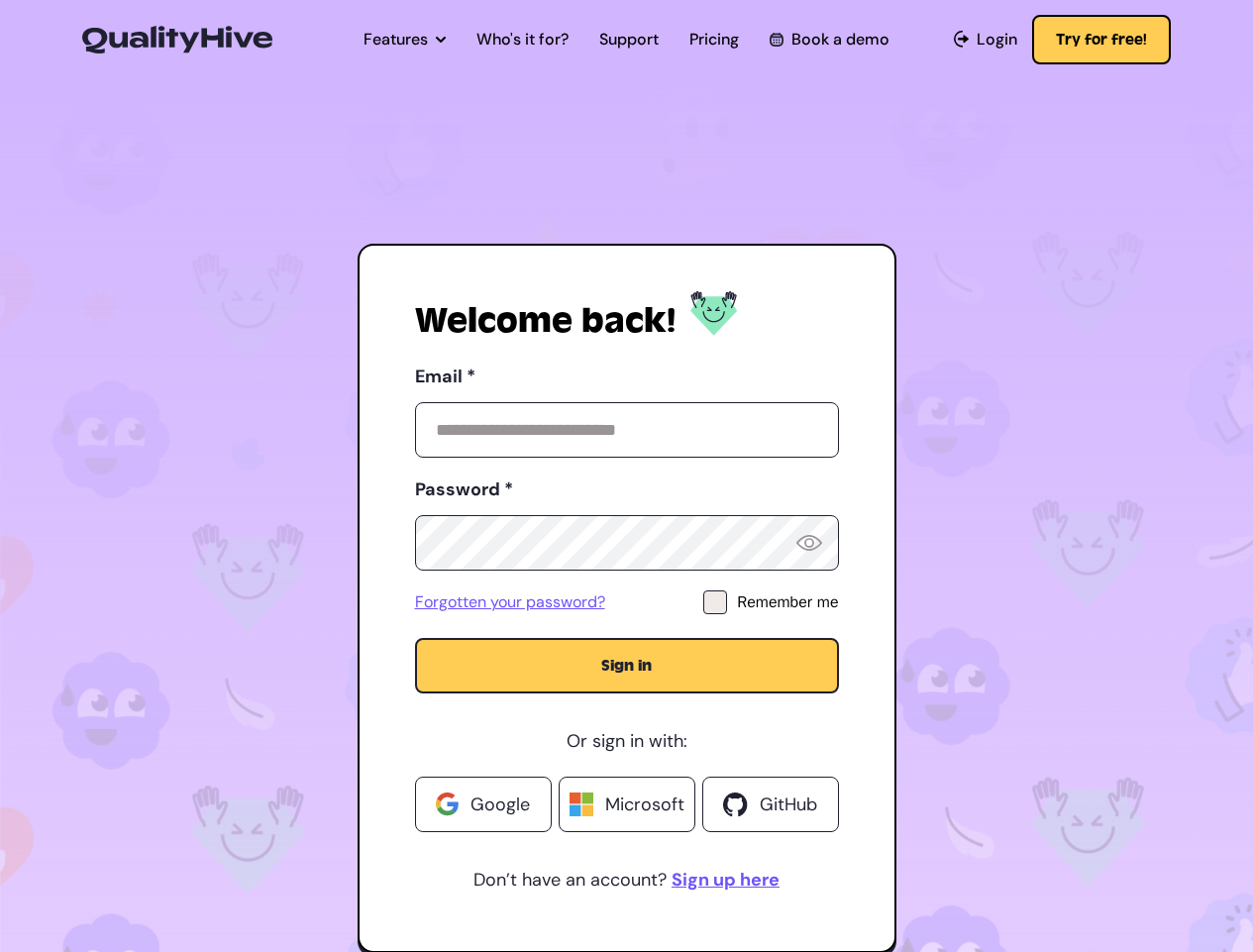 scroll, scrollTop: 0, scrollLeft: 0, axis: both 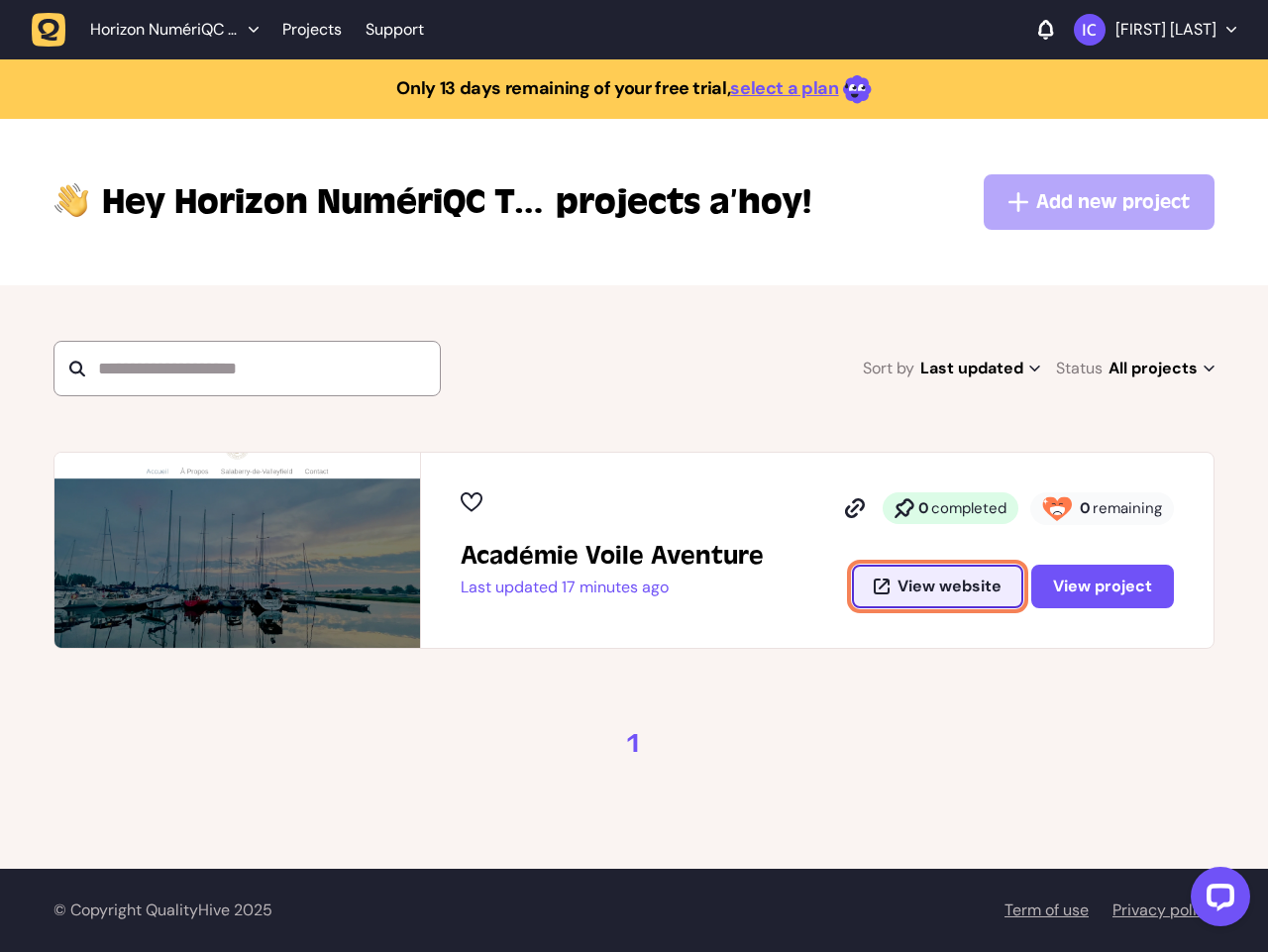 click on "View website" 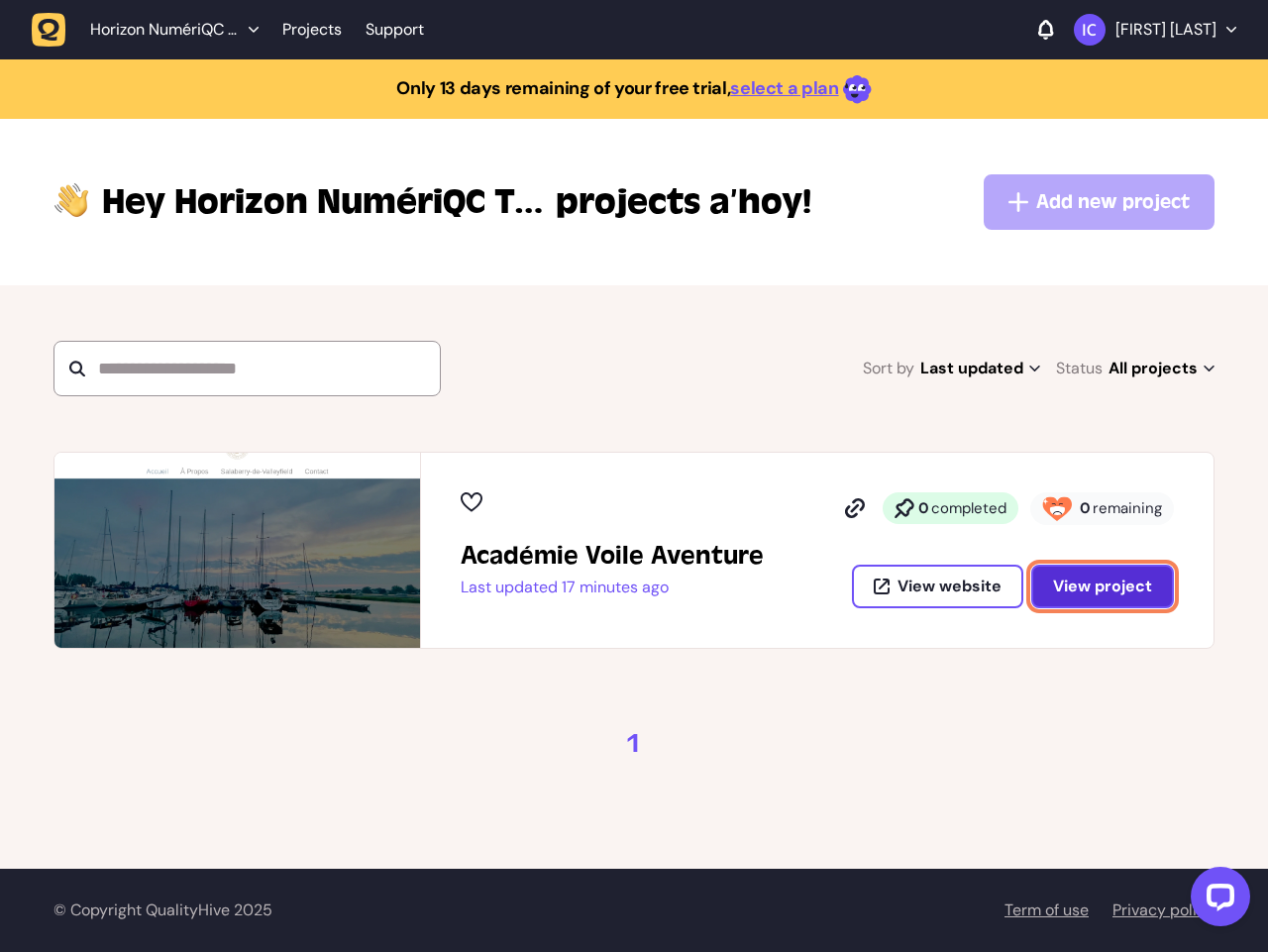 click on "View project" 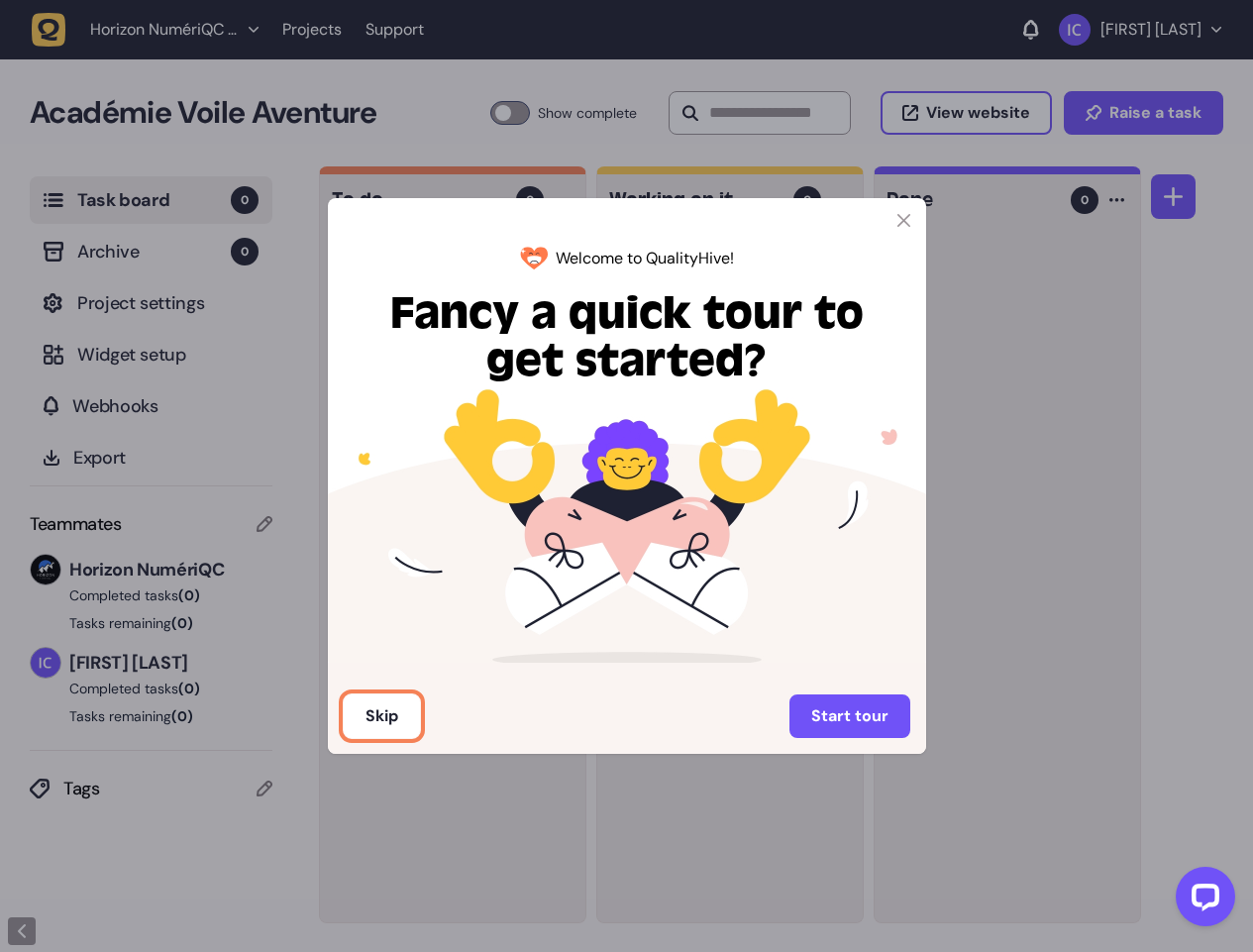 click on "Skip" 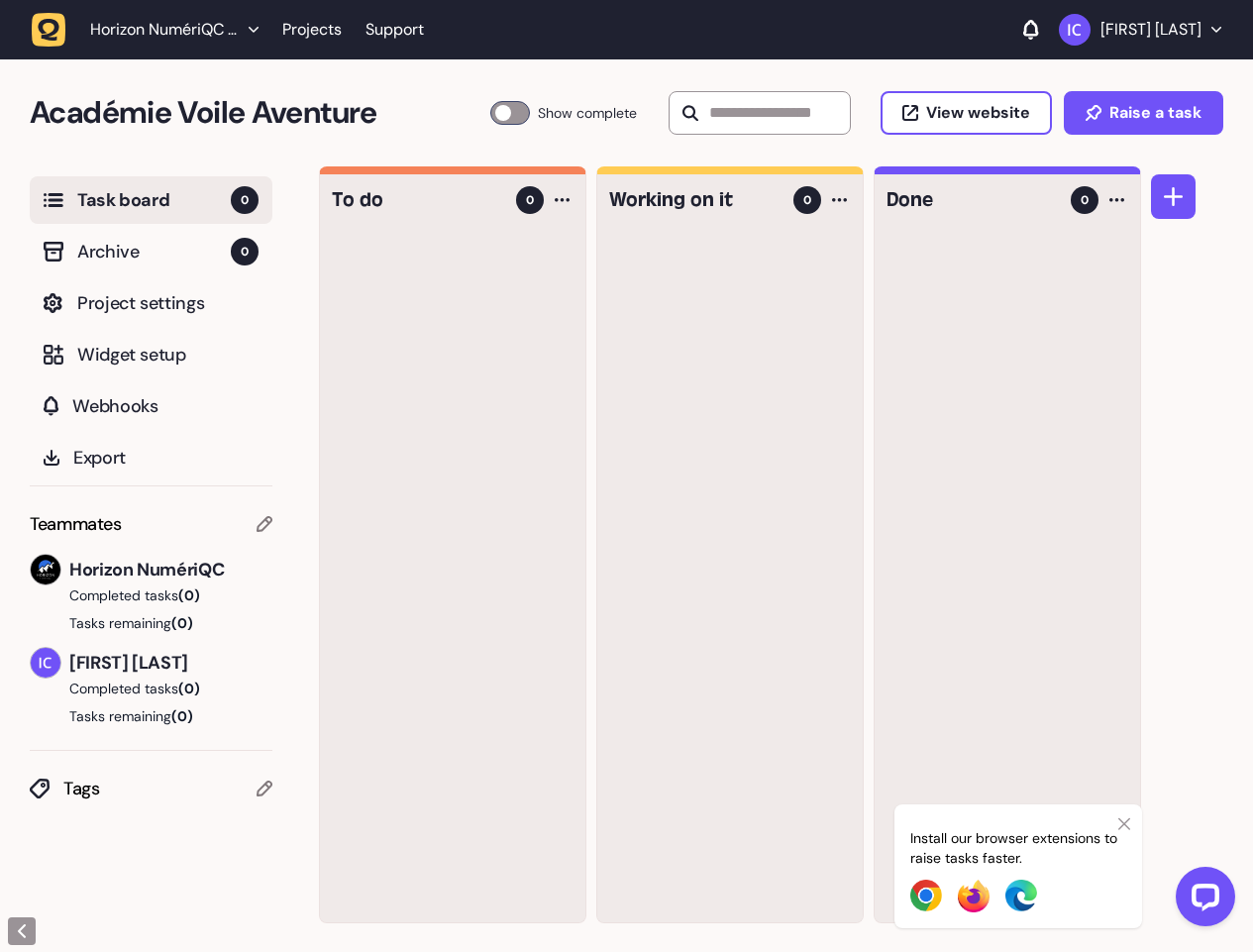 click 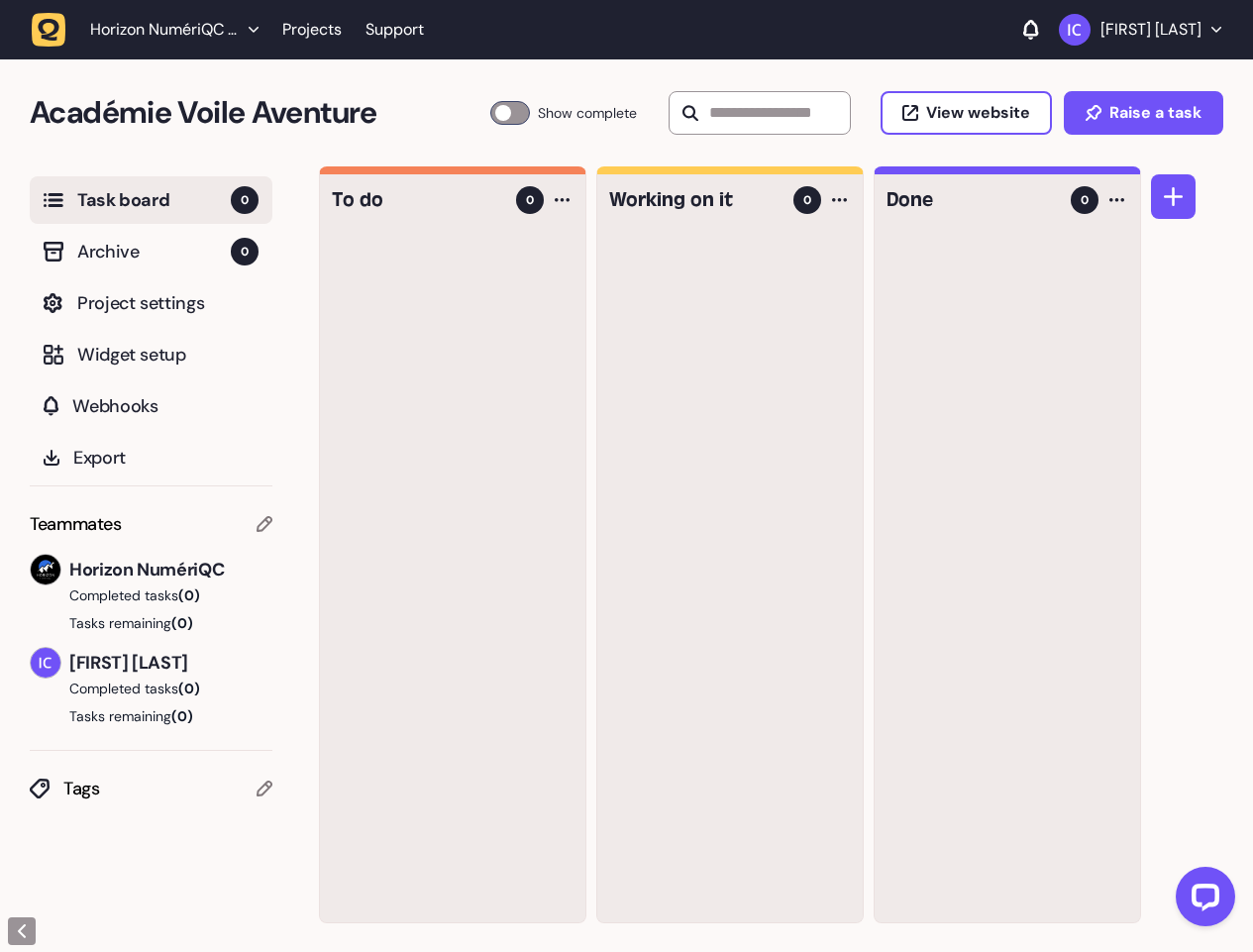 click 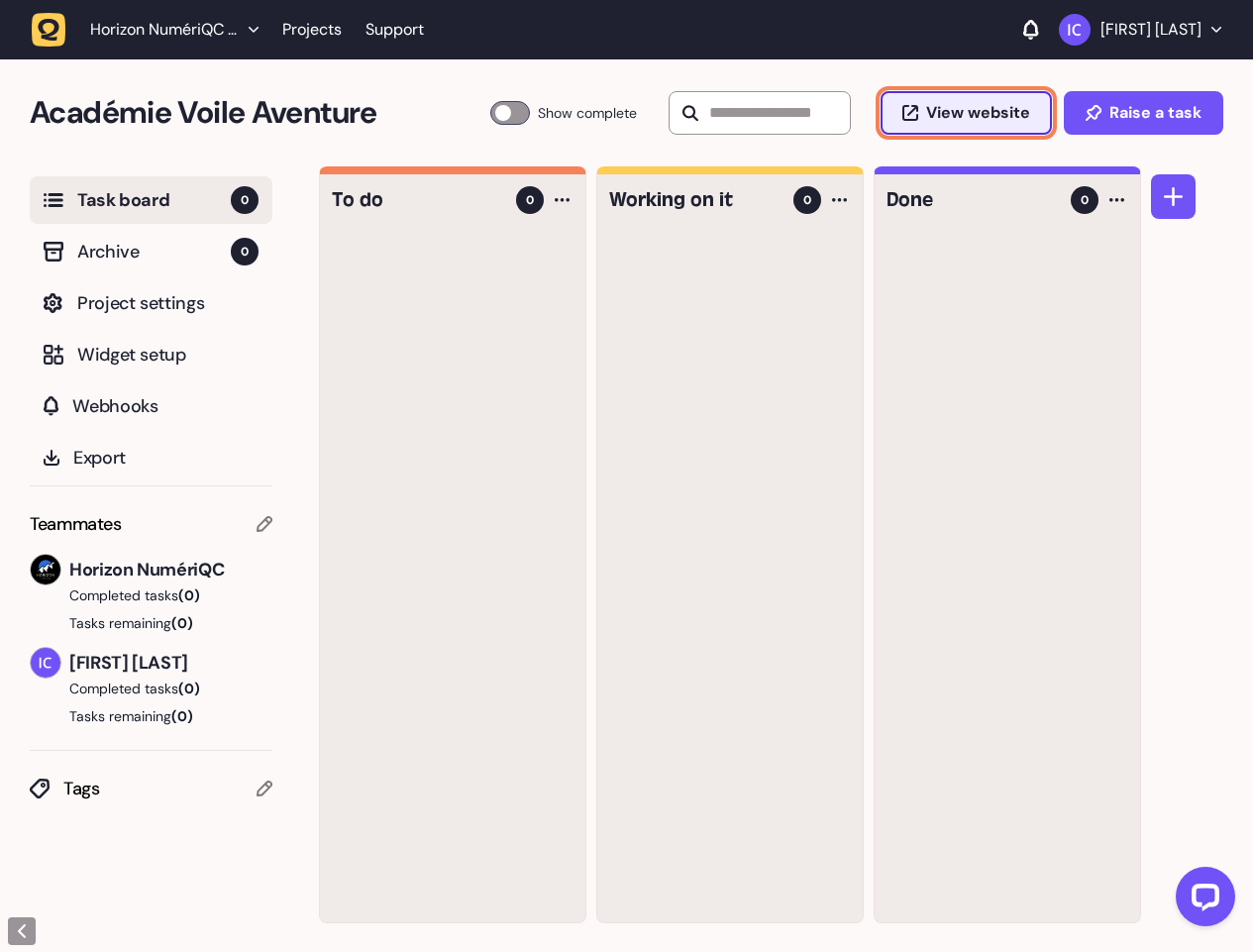 click on "View website" 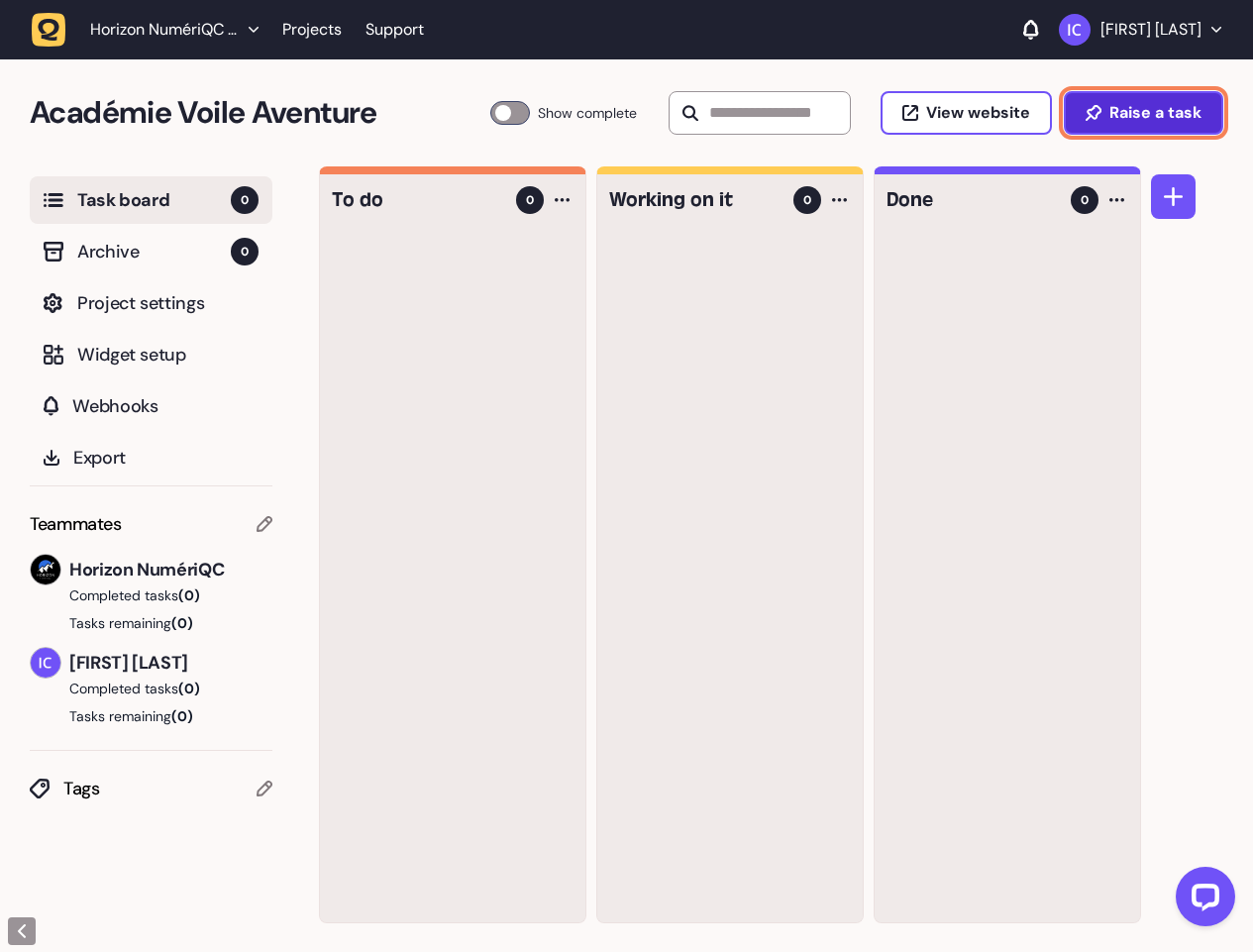 click on "Raise a task" 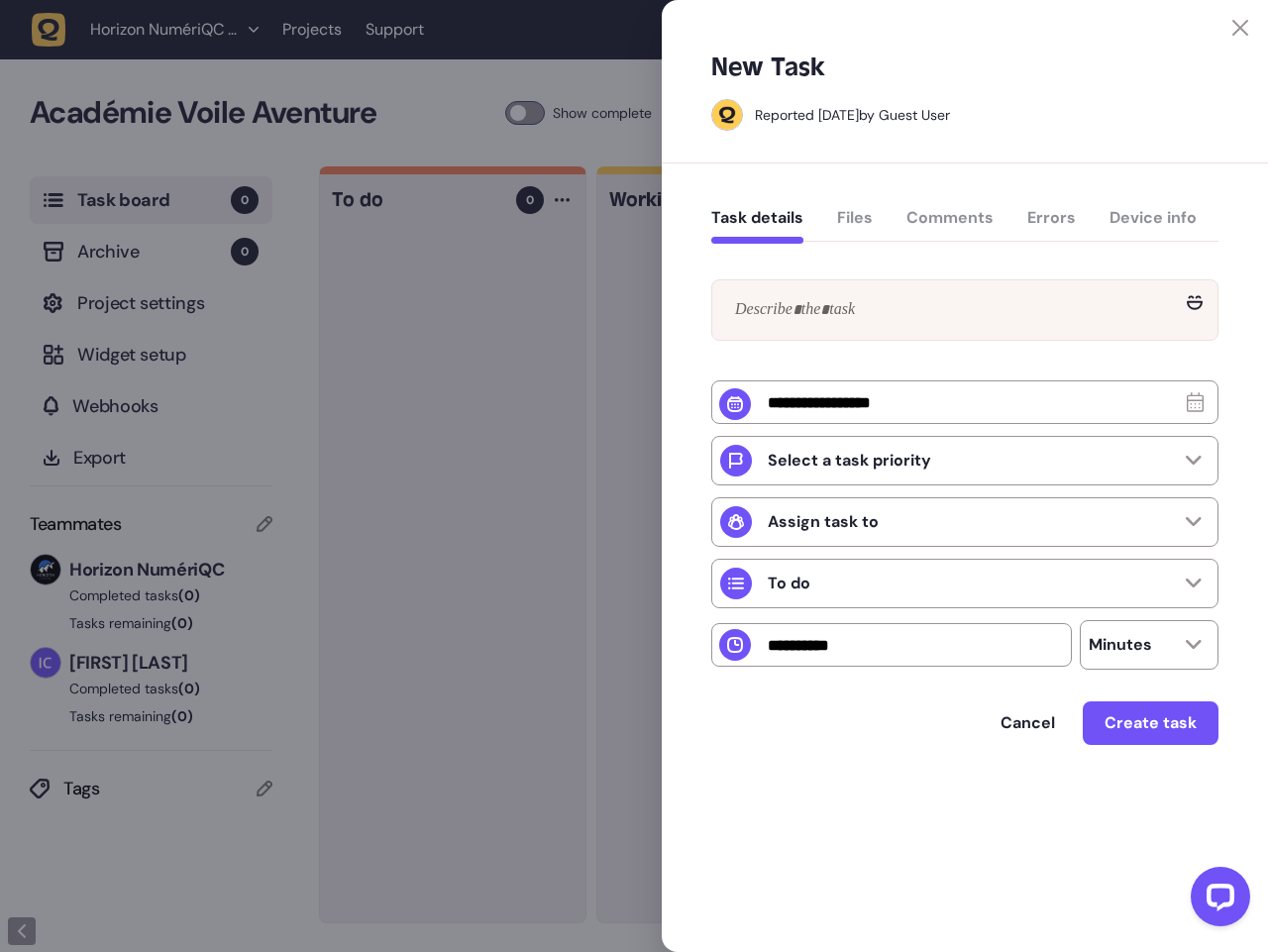 click on "Task details   Files   Comments   Errors   Device info" 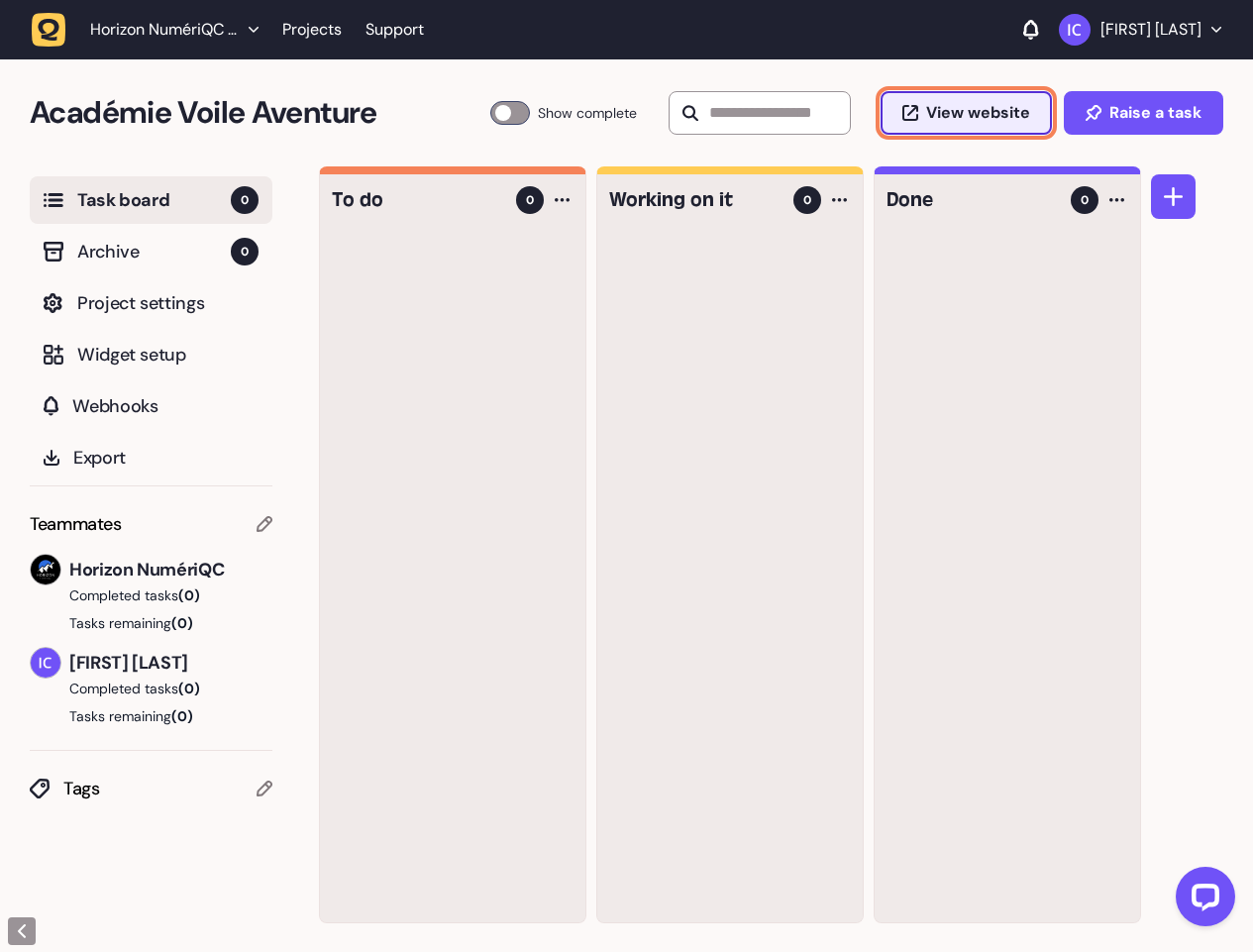 click on "View website" 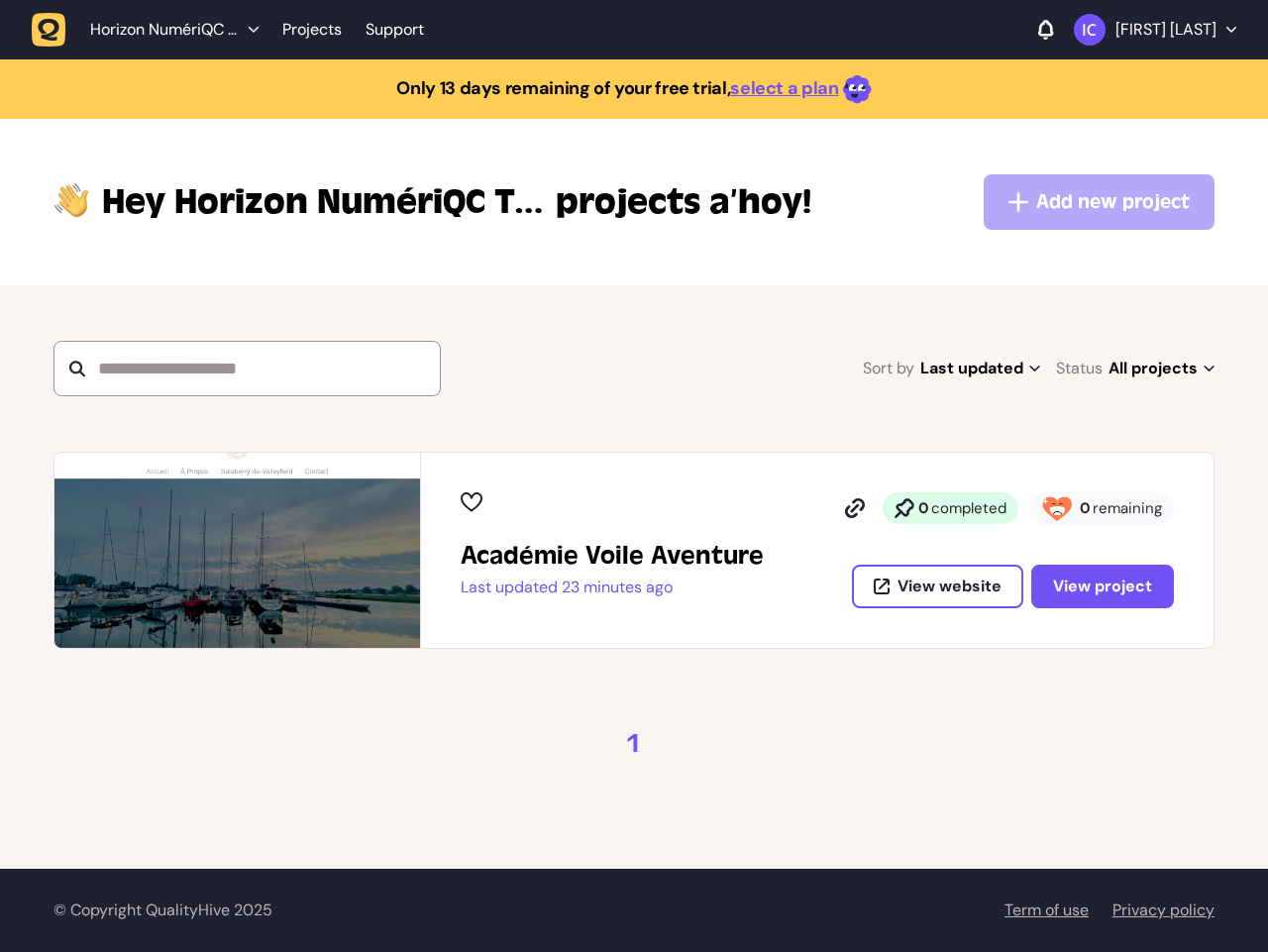 scroll, scrollTop: 0, scrollLeft: 0, axis: both 